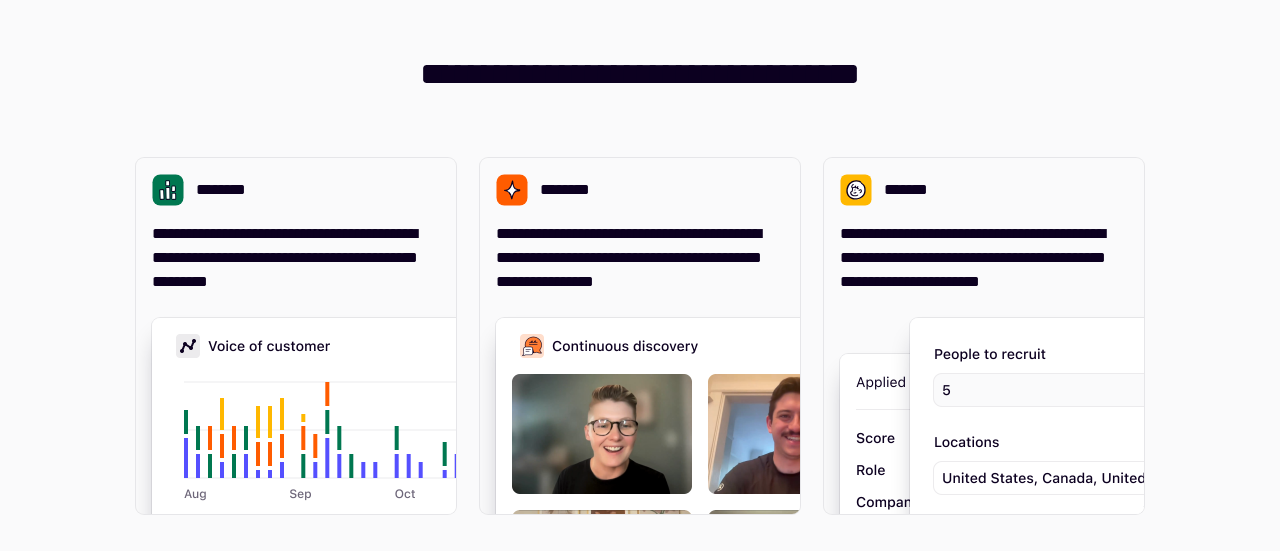 scroll, scrollTop: 0, scrollLeft: 0, axis: both 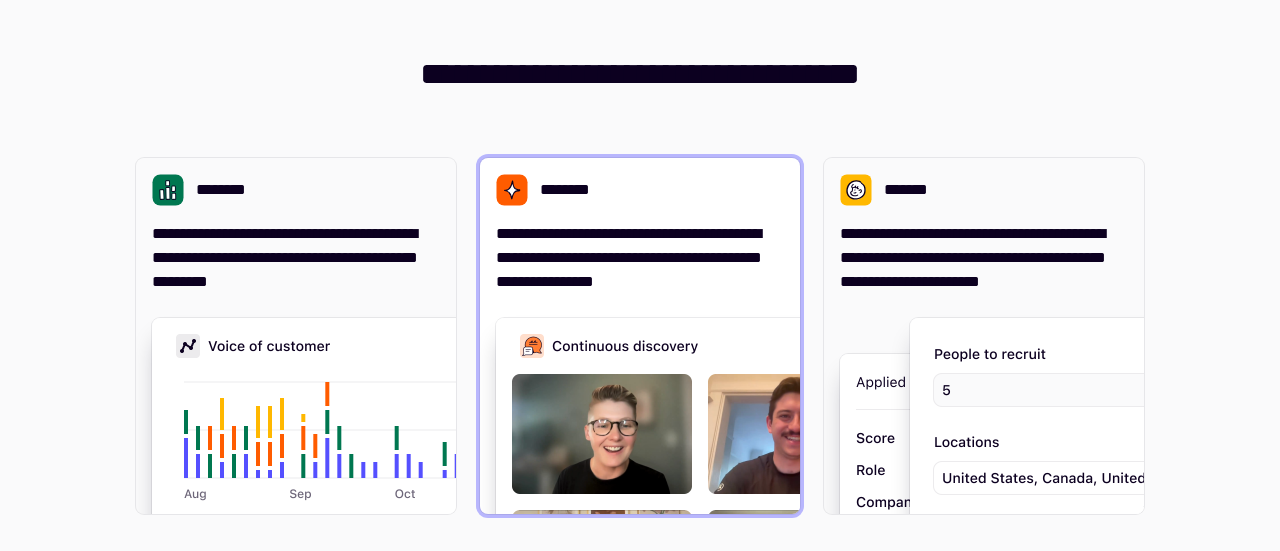 click on "**********" at bounding box center (640, 258) 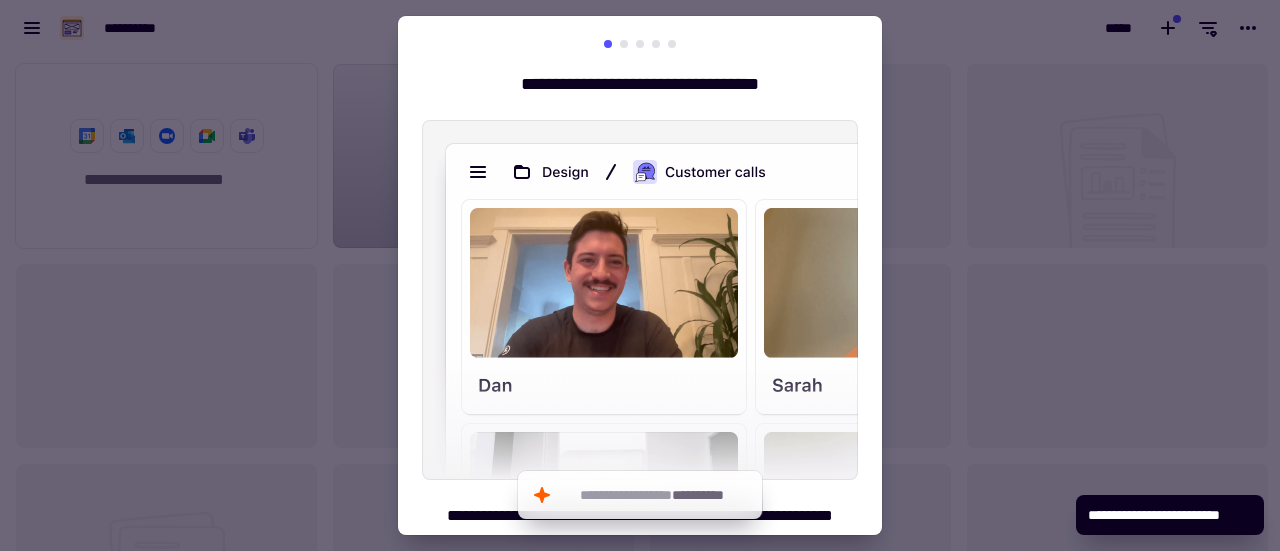 scroll, scrollTop: 16, scrollLeft: 16, axis: both 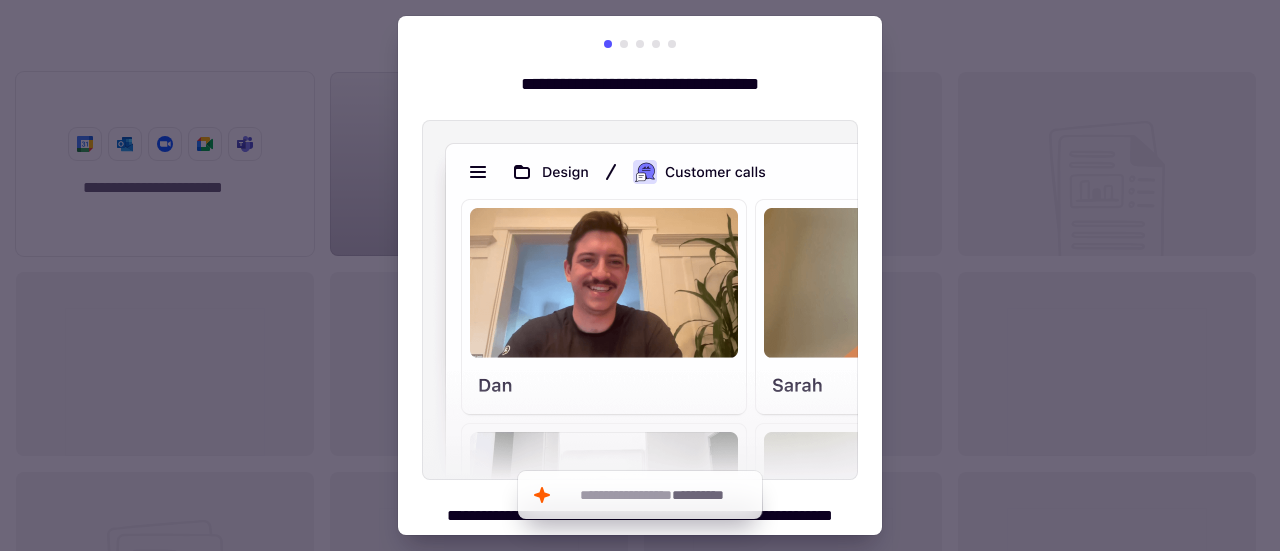 click at bounding box center (640, 275) 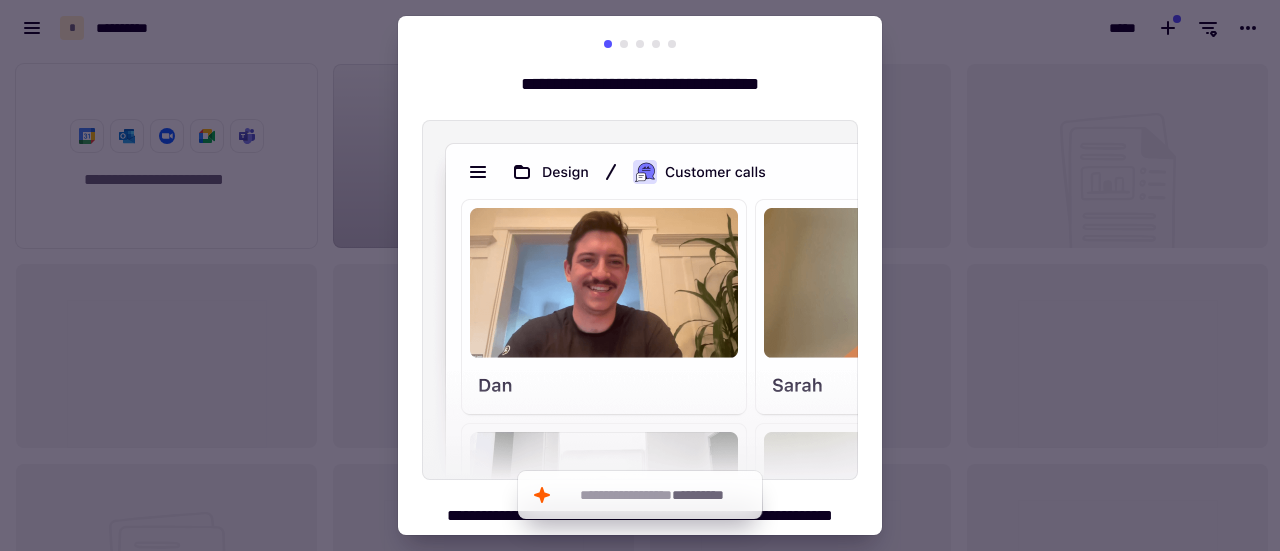 scroll, scrollTop: 16, scrollLeft: 16, axis: both 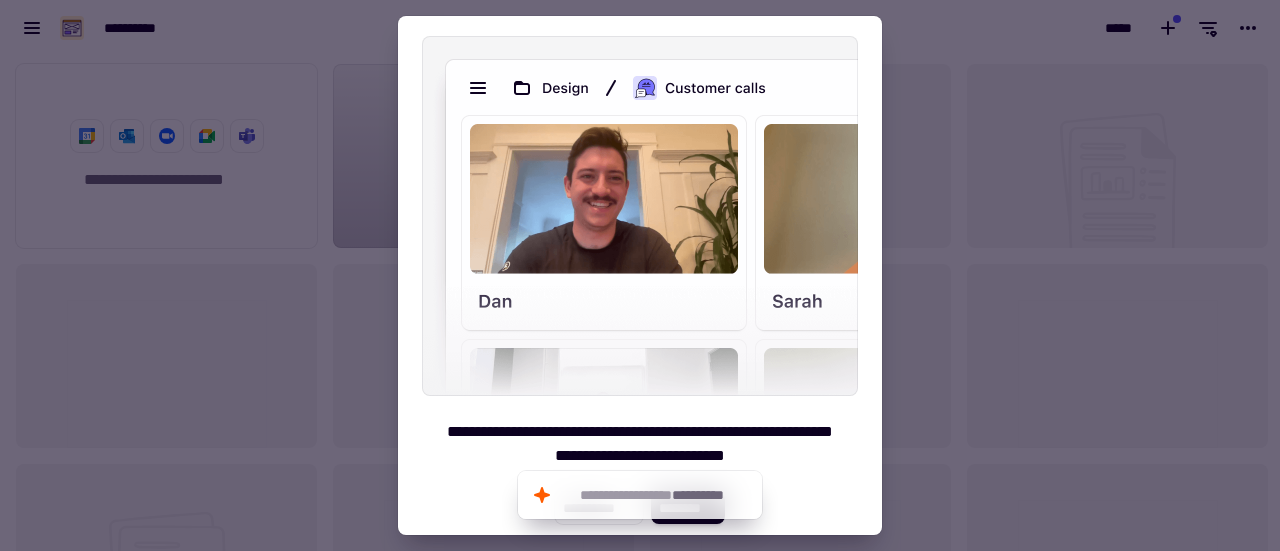 click at bounding box center (640, 275) 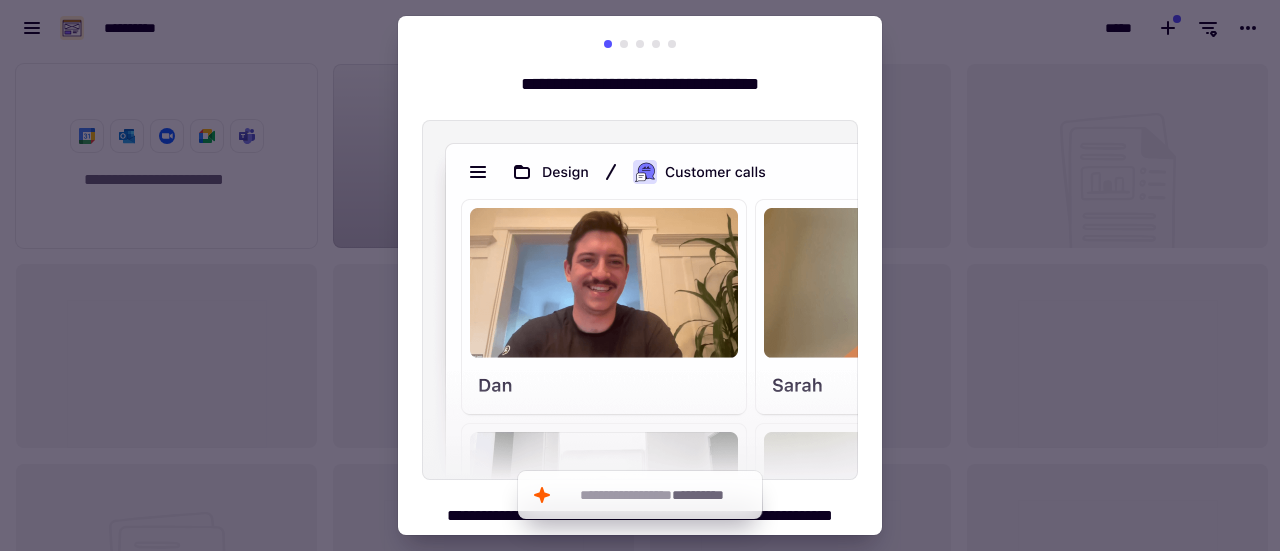 scroll, scrollTop: 84, scrollLeft: 0, axis: vertical 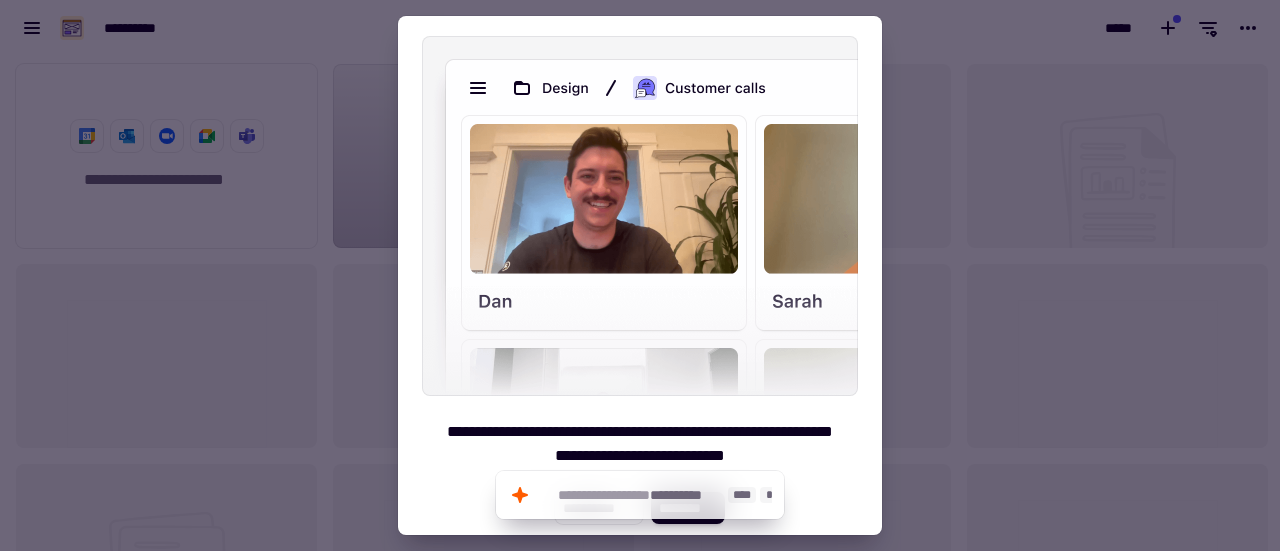 click on "**********" 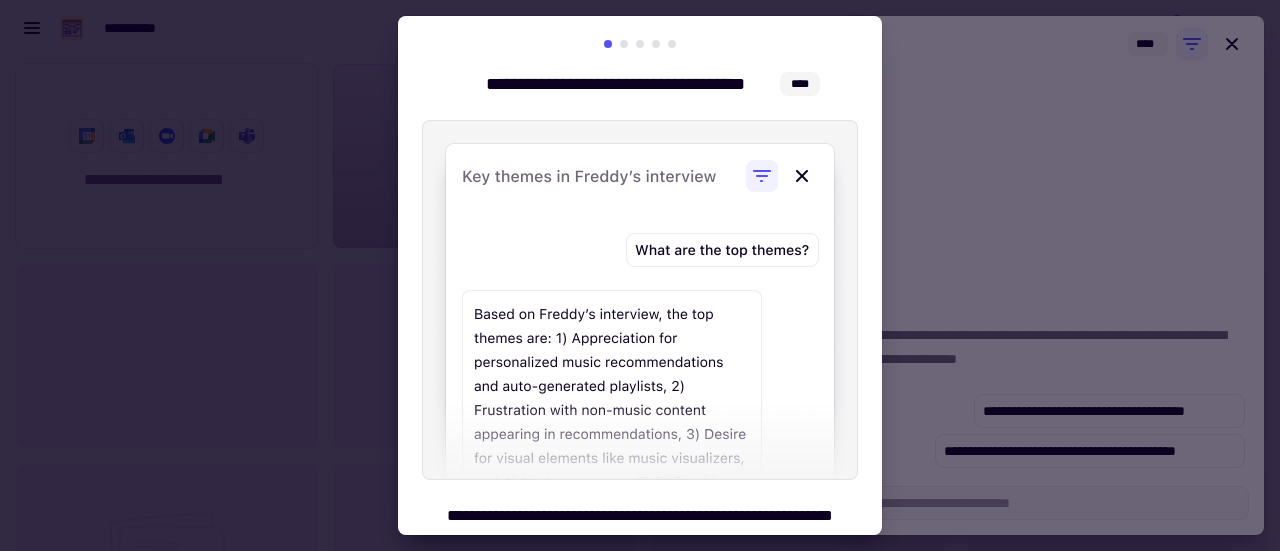 scroll, scrollTop: 84, scrollLeft: 0, axis: vertical 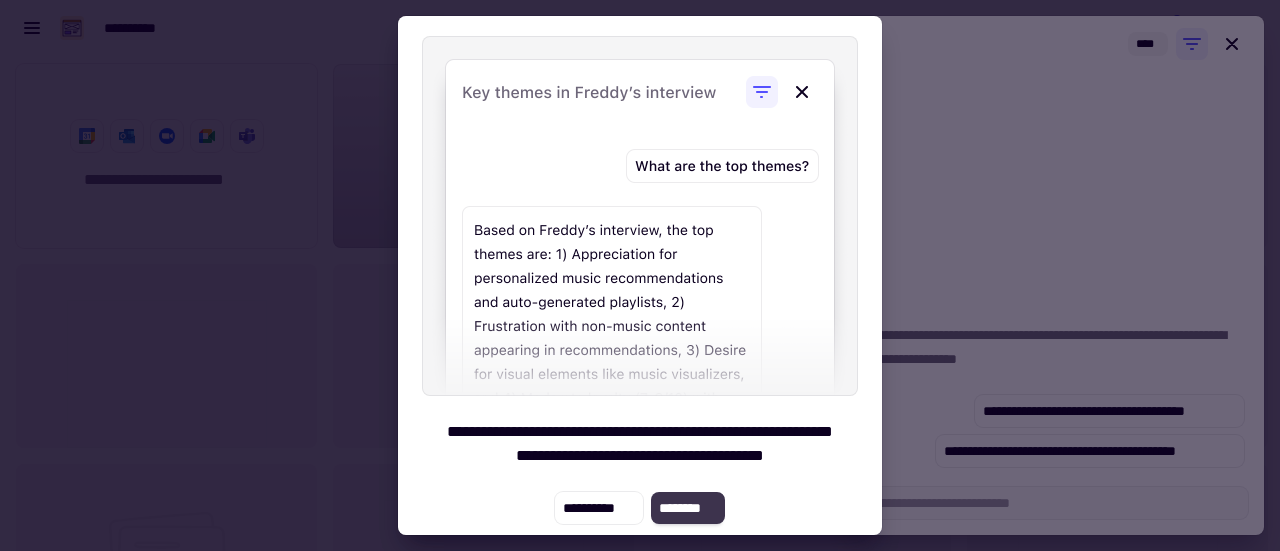 click on "********" 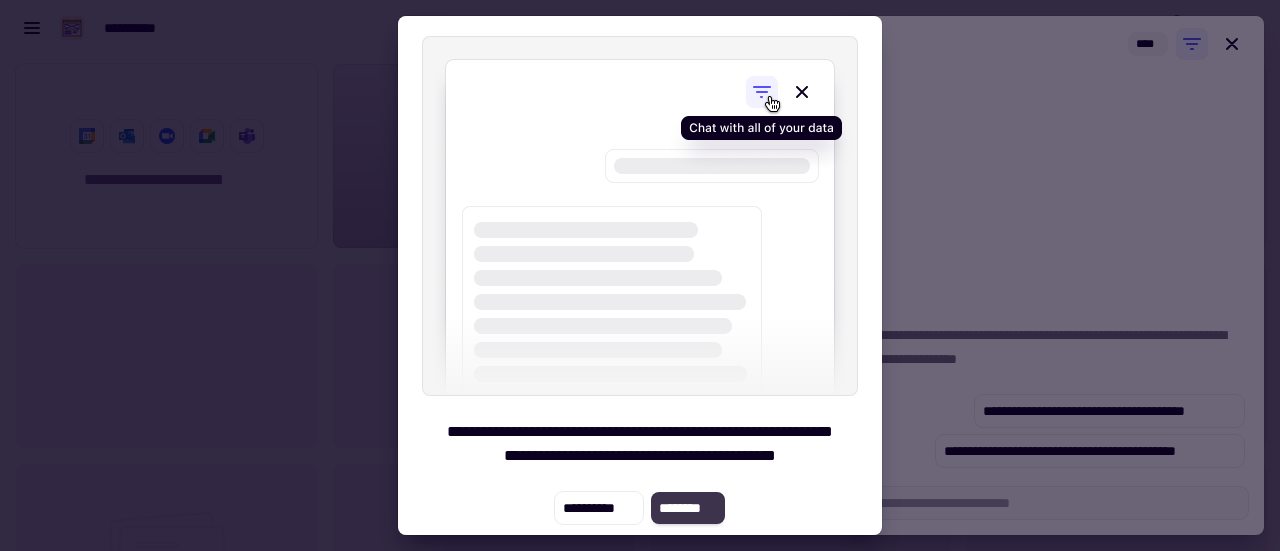 click on "********" 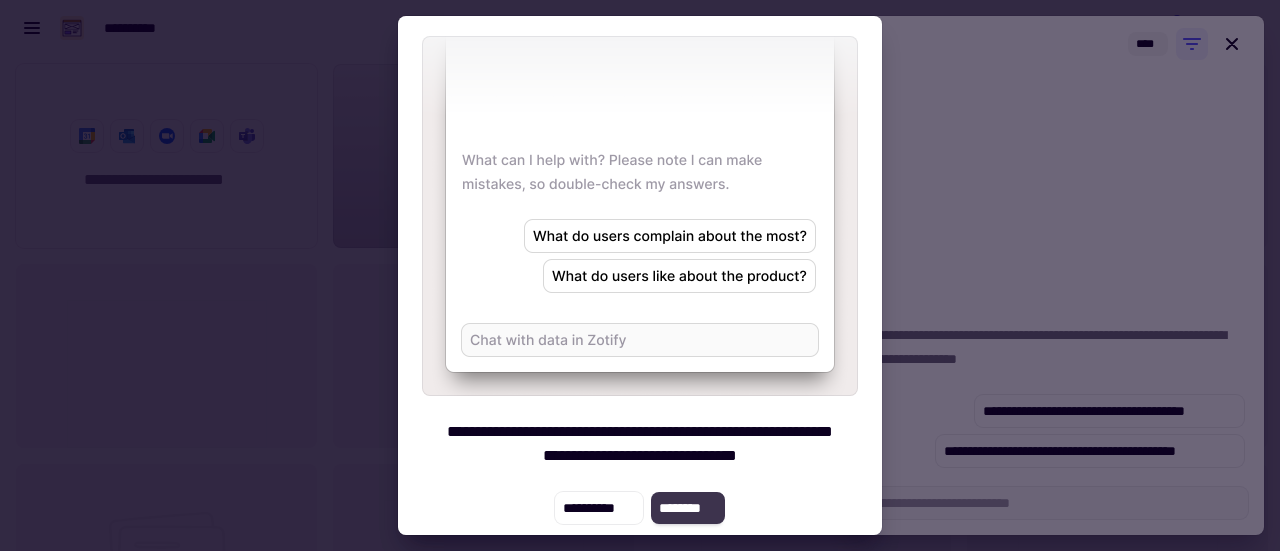 click on "********" 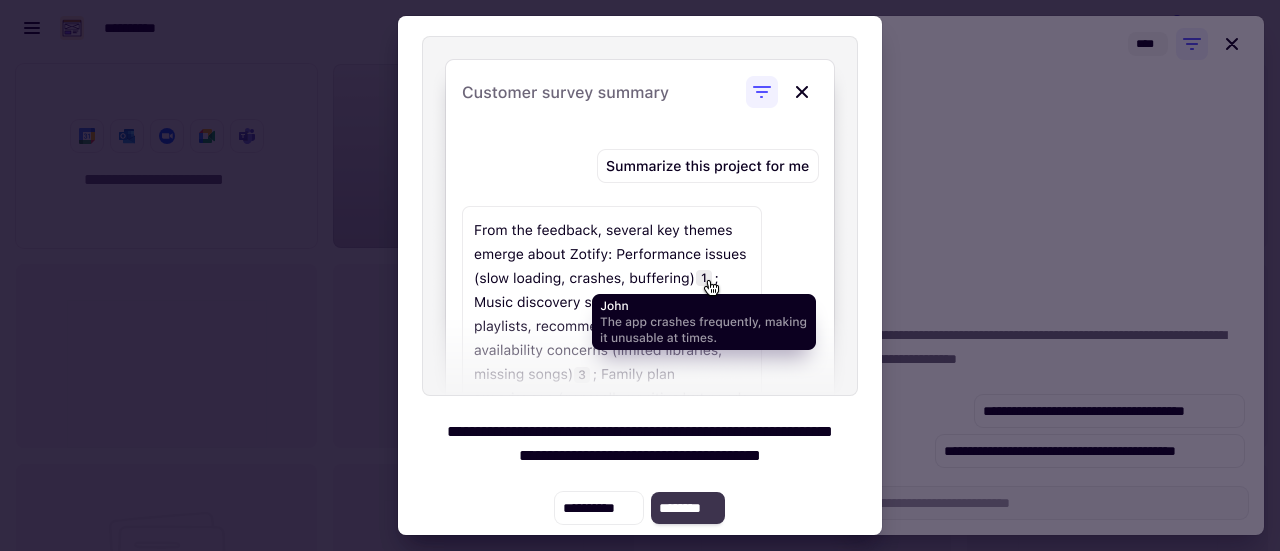 click on "********" 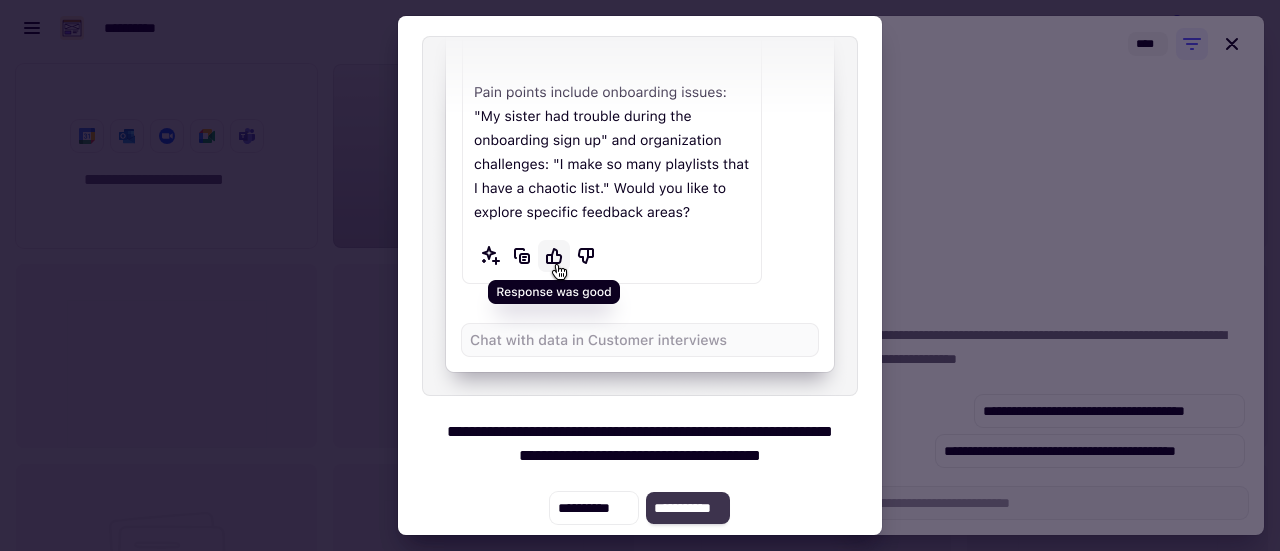 click on "**********" 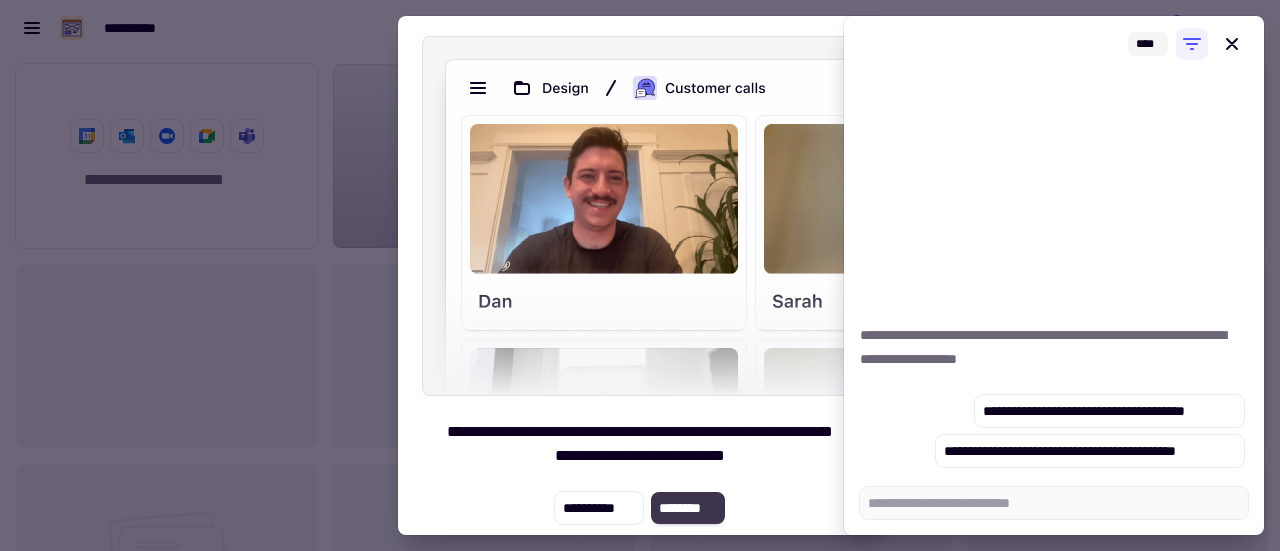 click on "********" 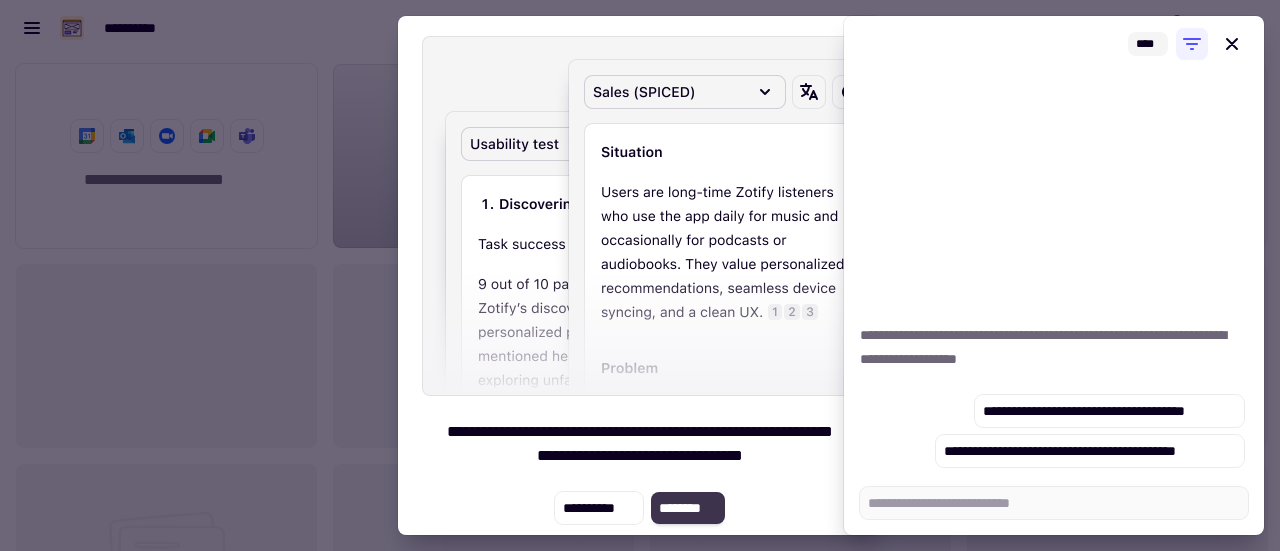 click on "********" 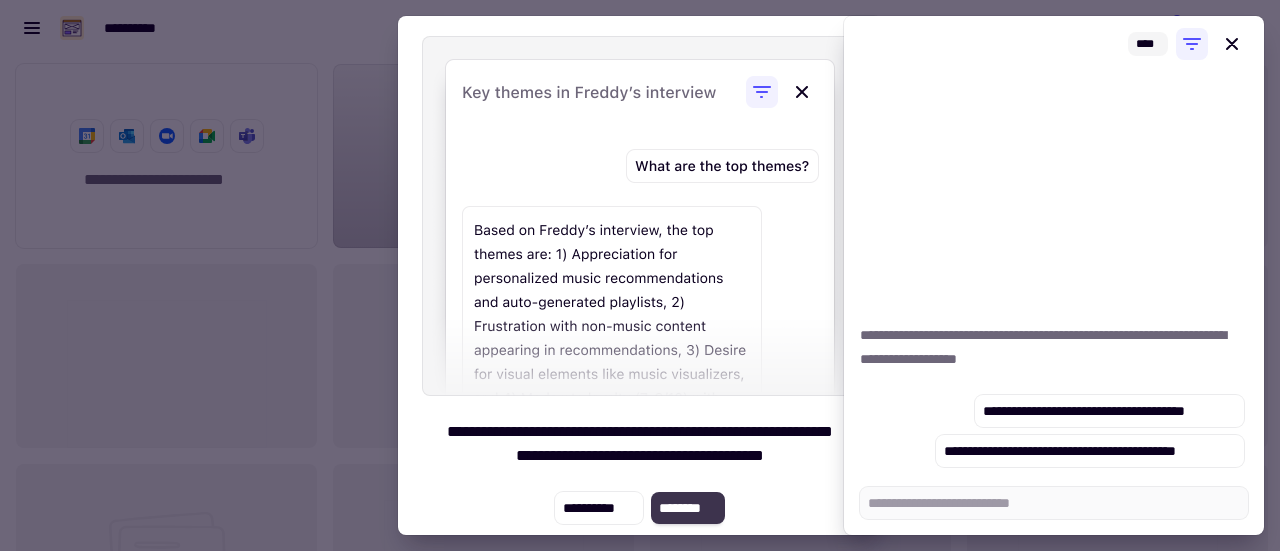 click on "********" 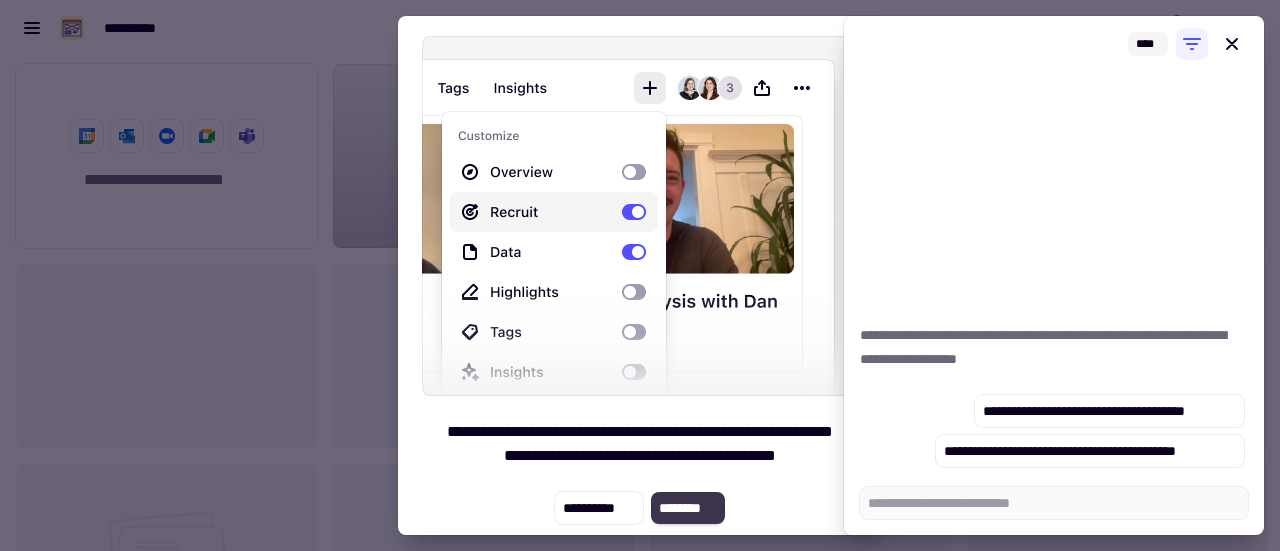 click on "********" 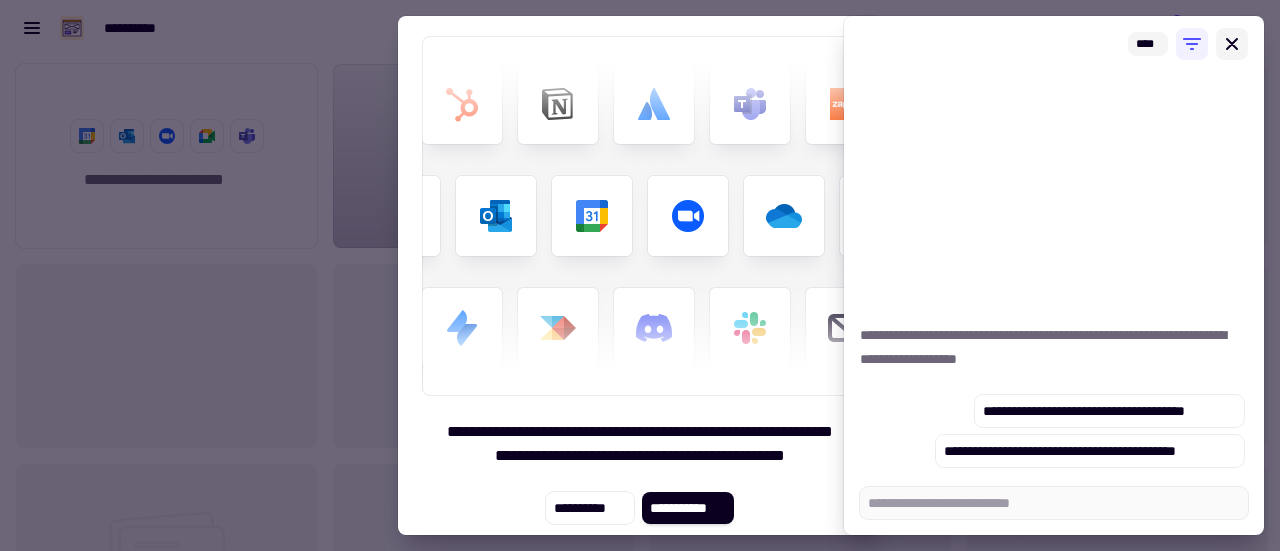 click 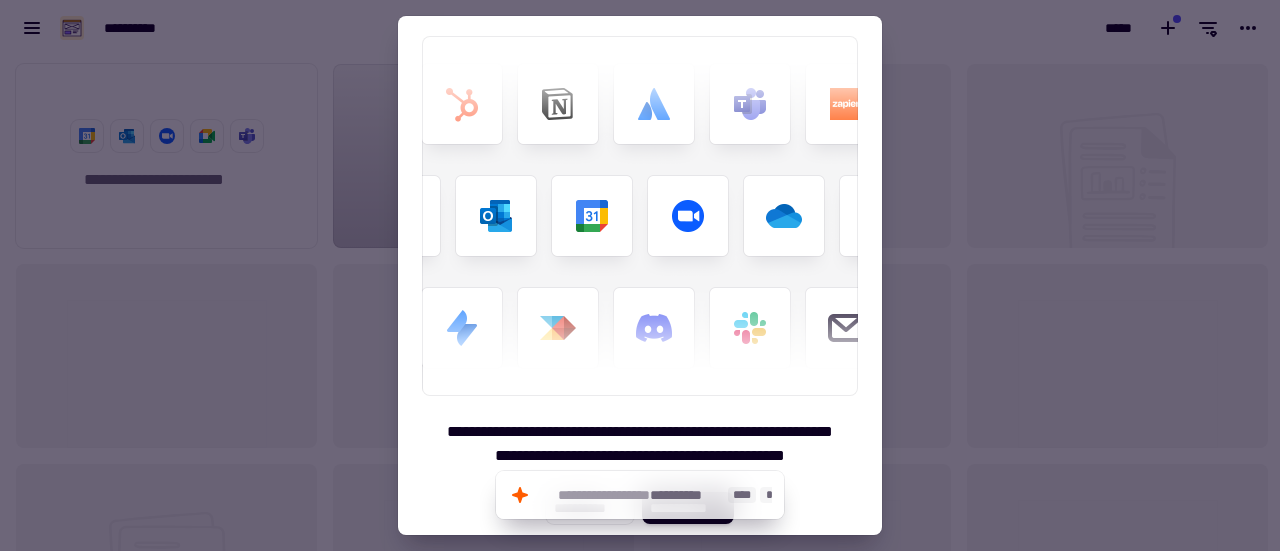 click on "**********" 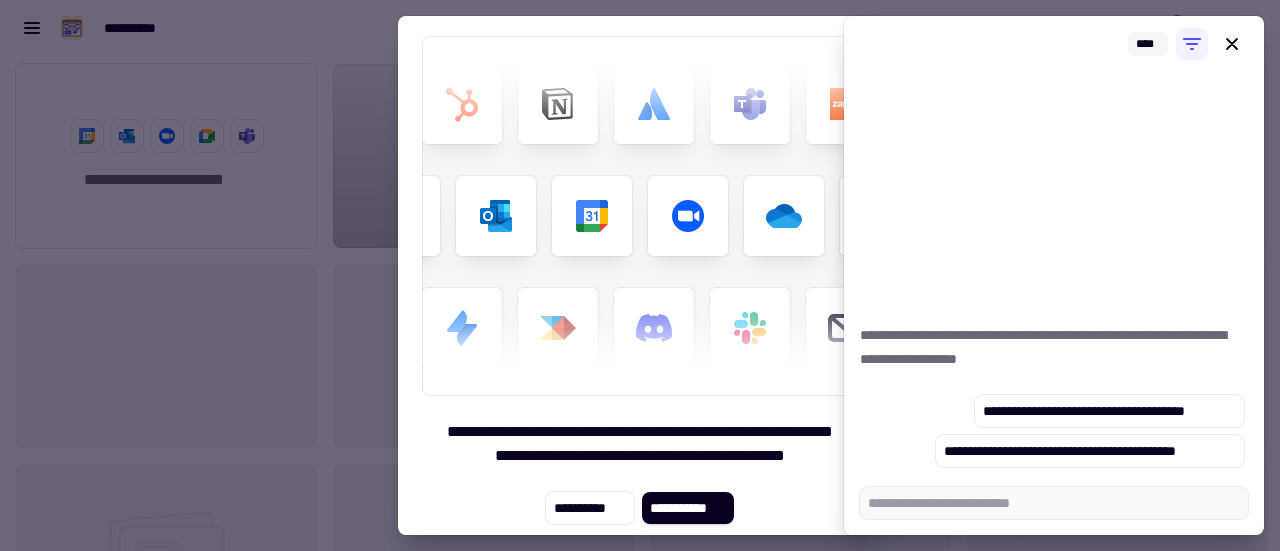 click on "**********" 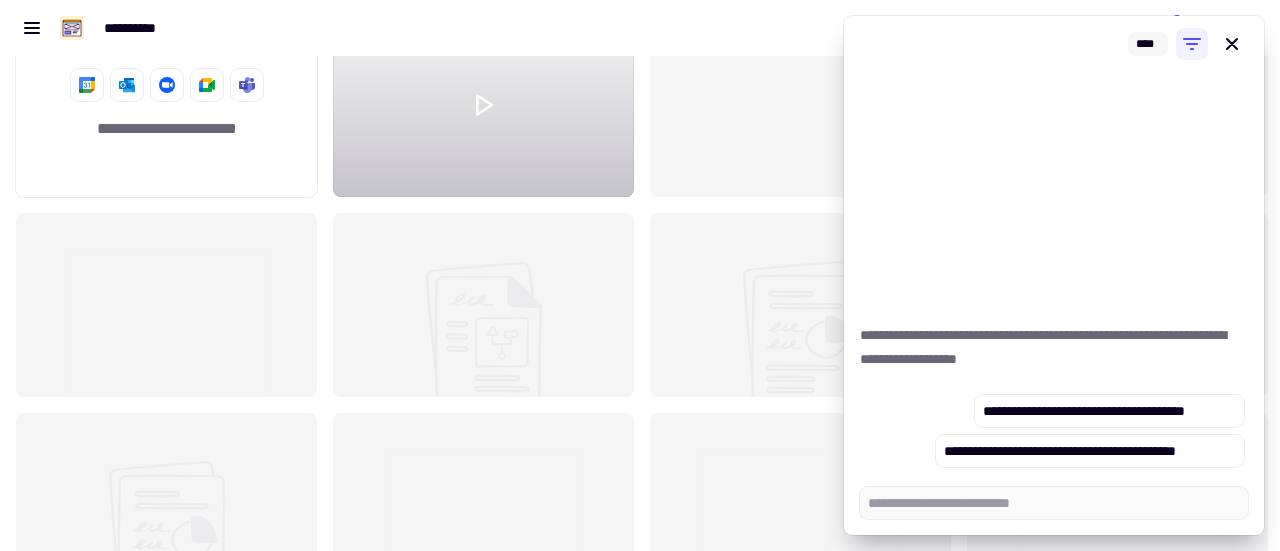 scroll, scrollTop: 0, scrollLeft: 0, axis: both 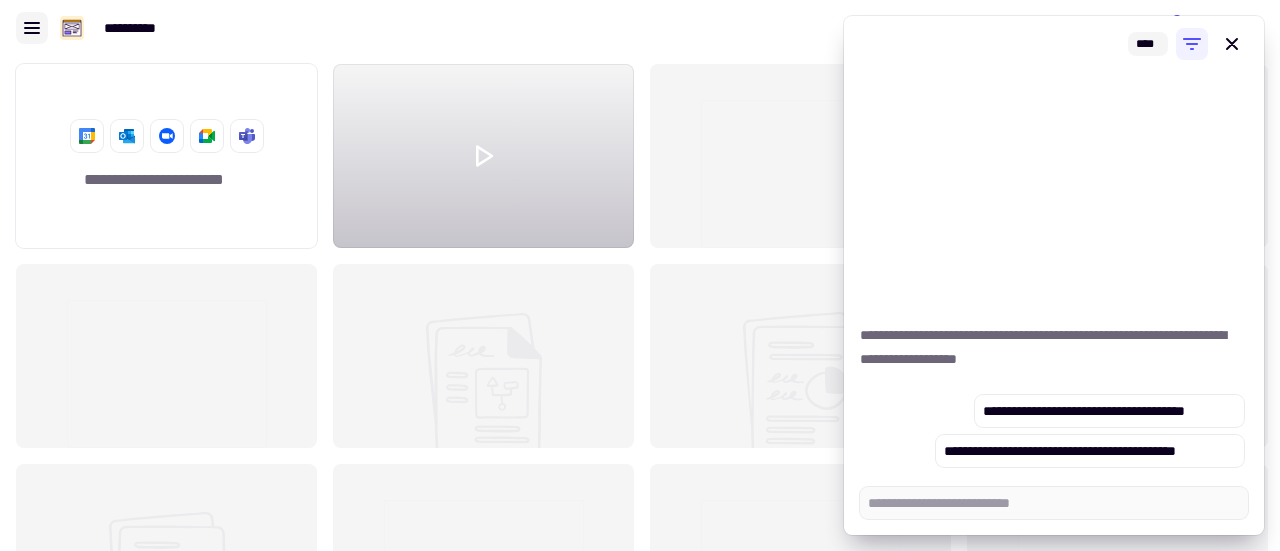 click 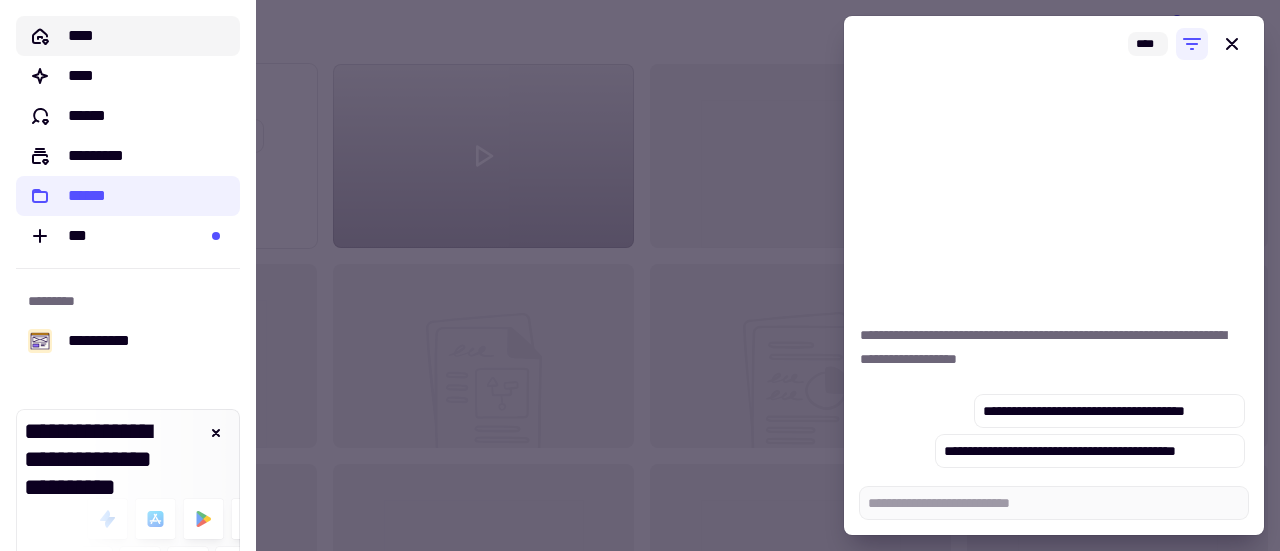 click on "****" 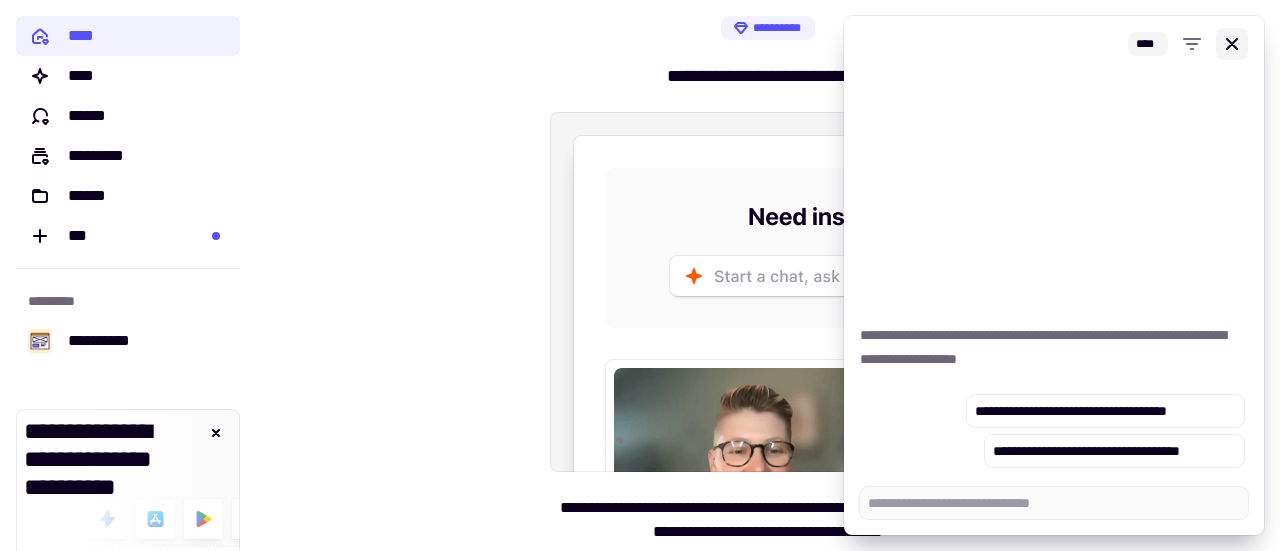 click 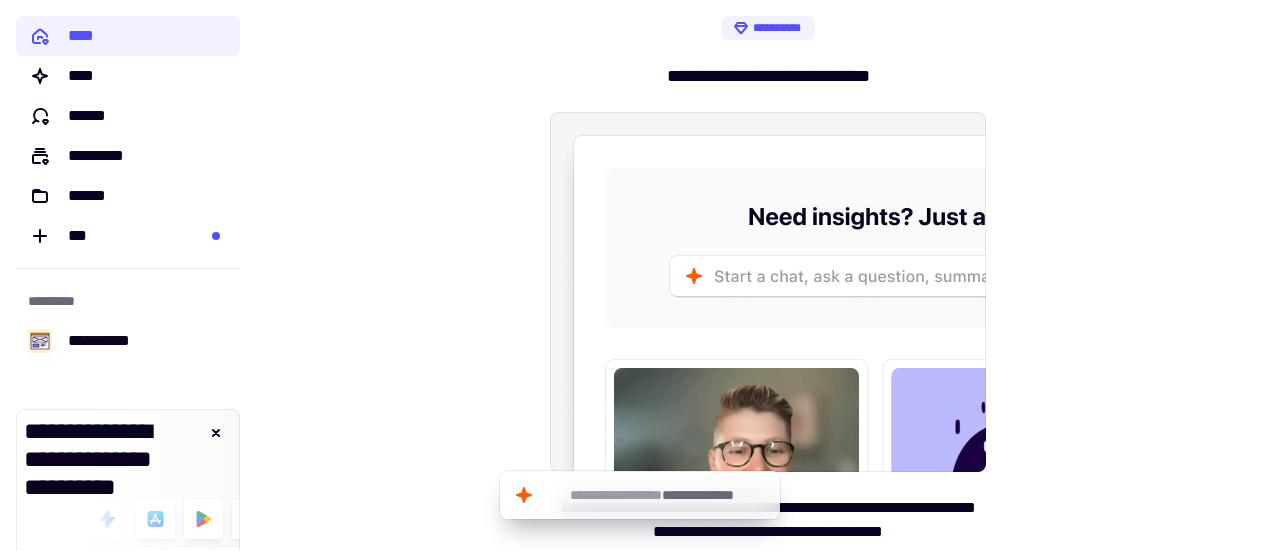 scroll, scrollTop: 64, scrollLeft: 0, axis: vertical 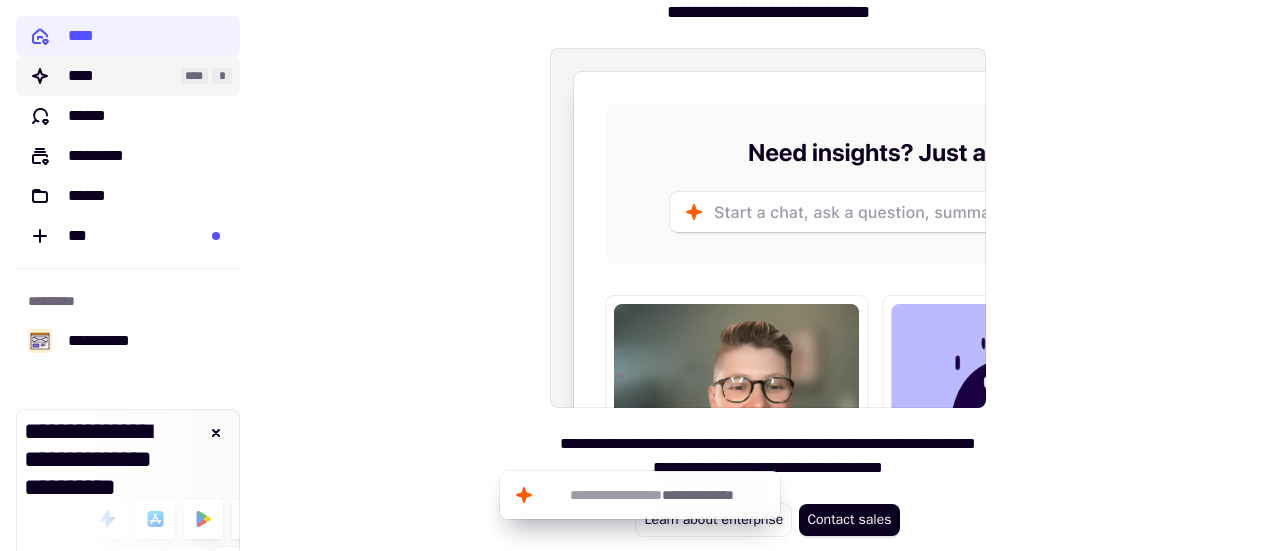 click on "****" 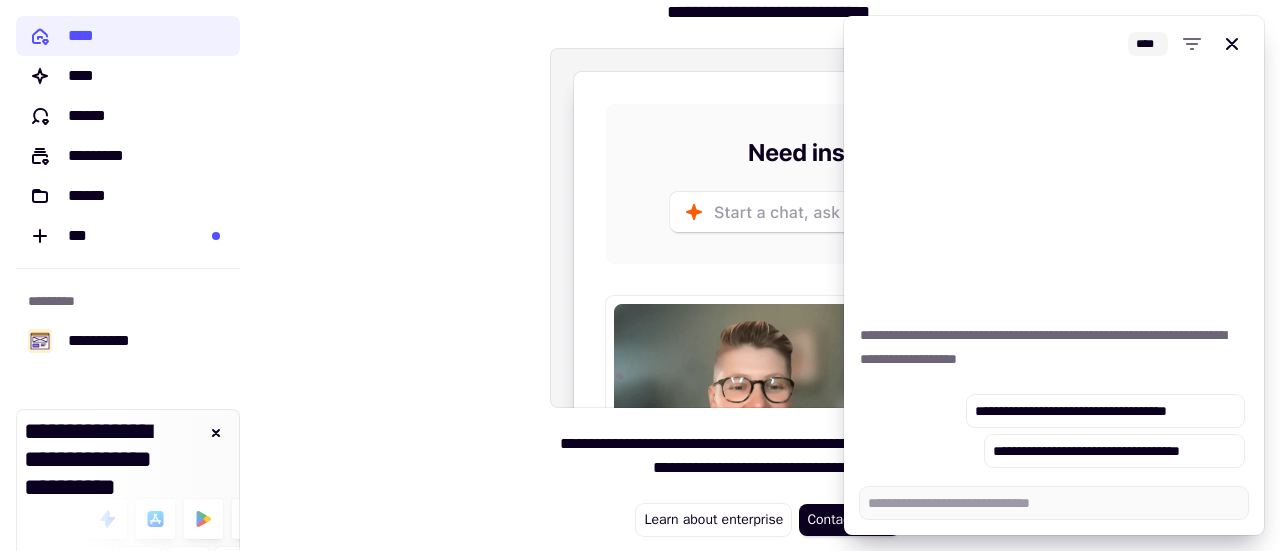 type on "*" 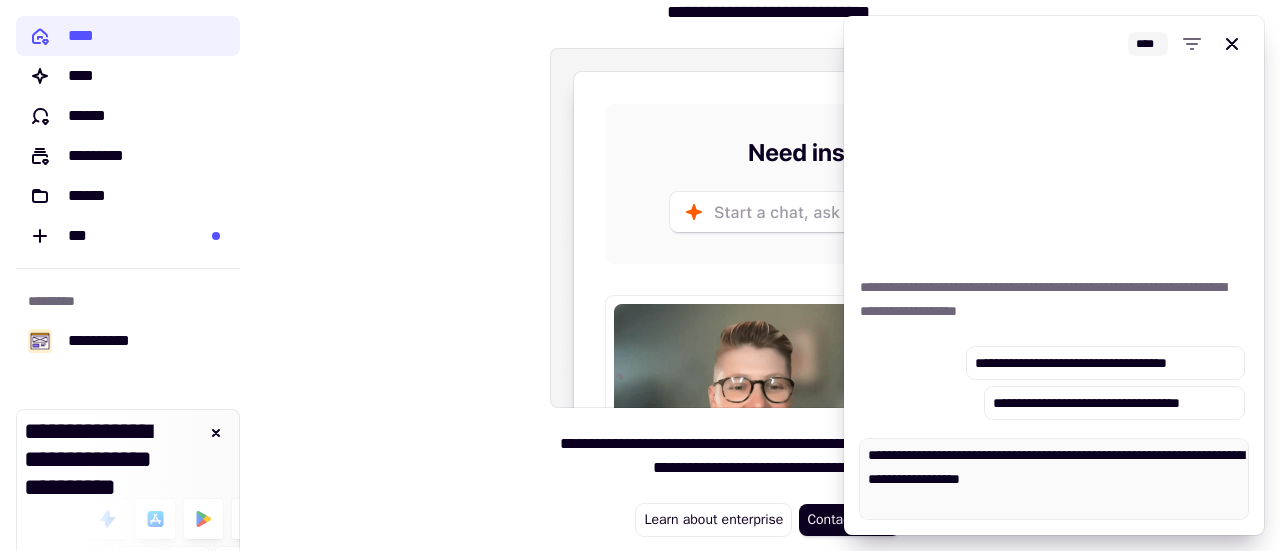 scroll, scrollTop: 521, scrollLeft: 0, axis: vertical 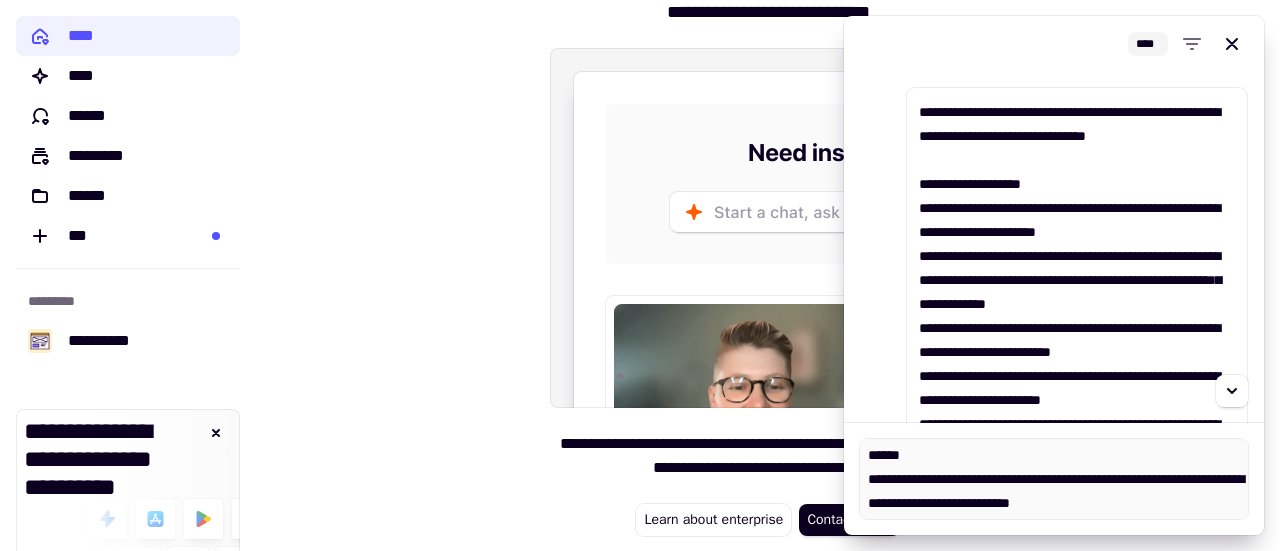 type on "*" 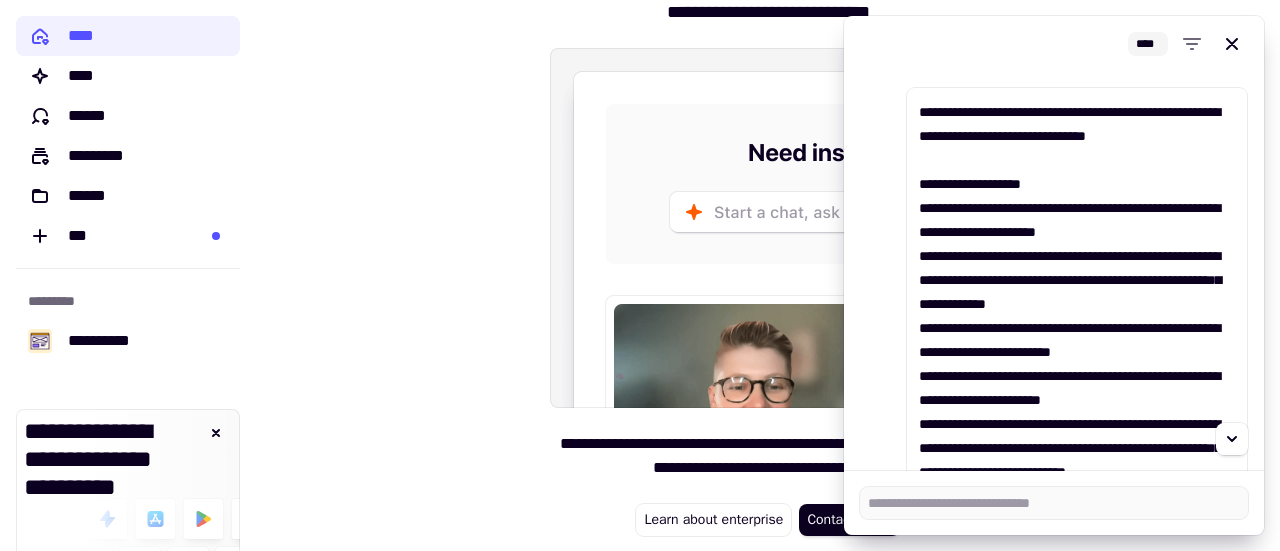 scroll, scrollTop: 0, scrollLeft: 0, axis: both 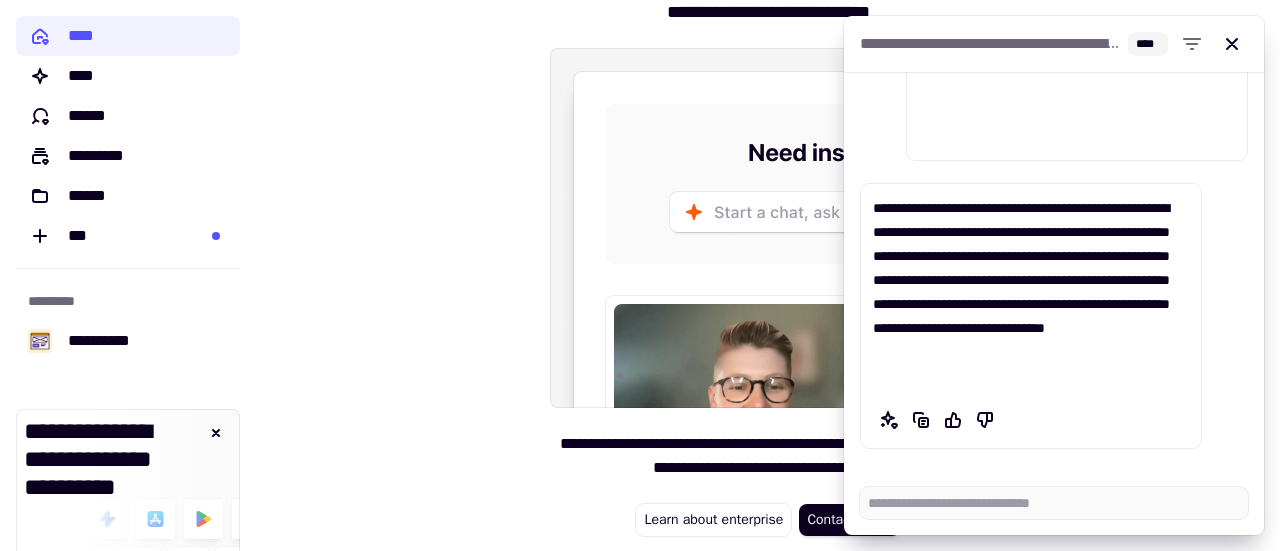 click on "**********" at bounding box center (1031, 292) 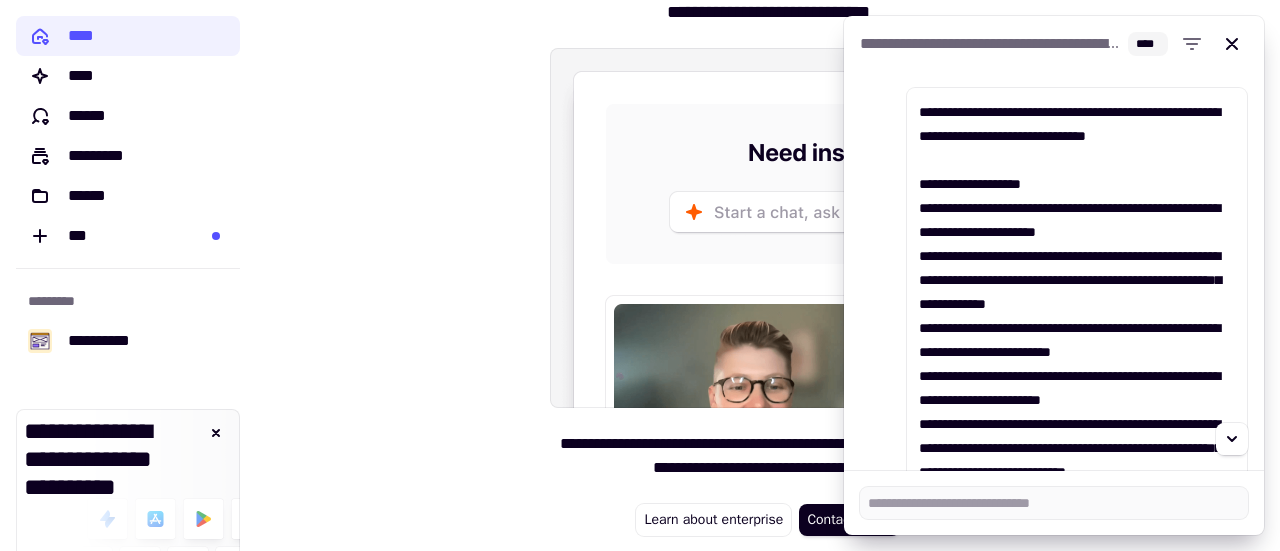 click on "**********" at bounding box center (768, 244) 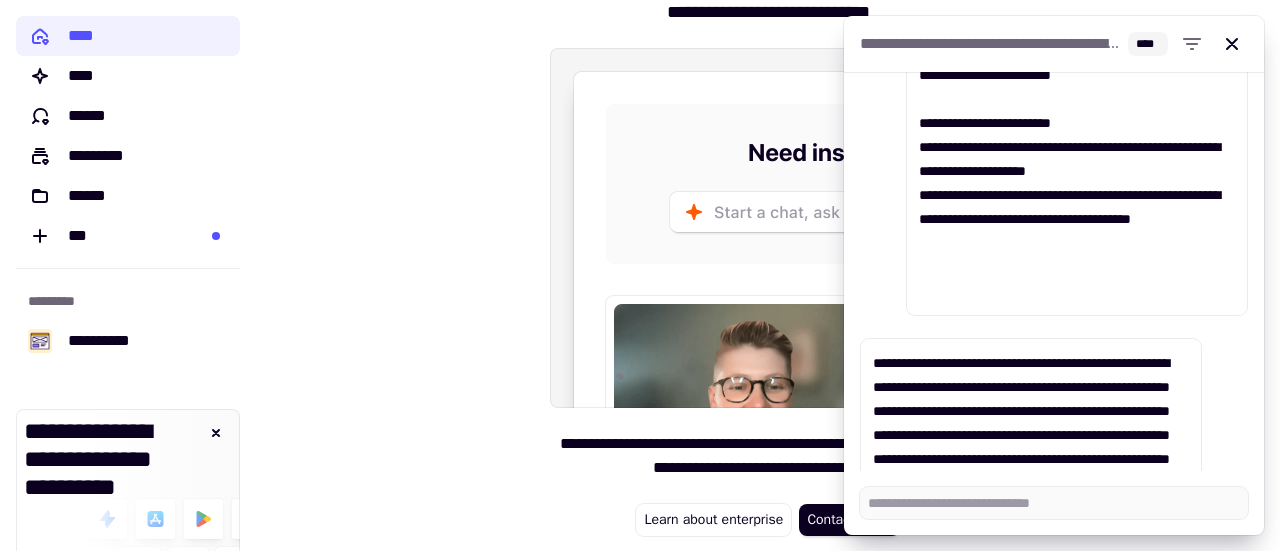 scroll, scrollTop: 600, scrollLeft: 0, axis: vertical 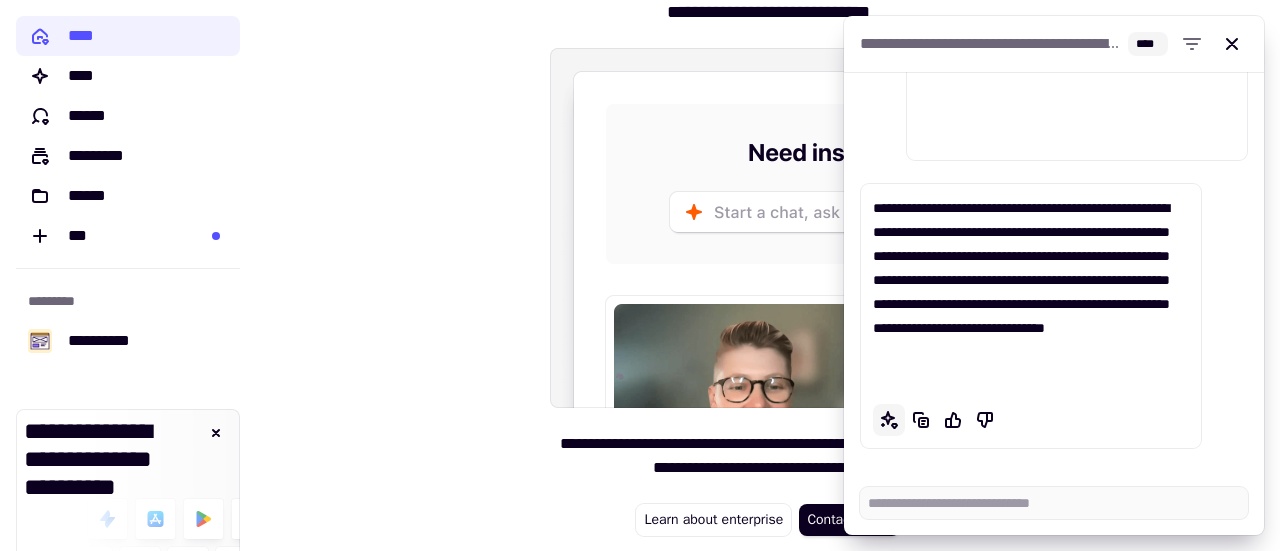 click 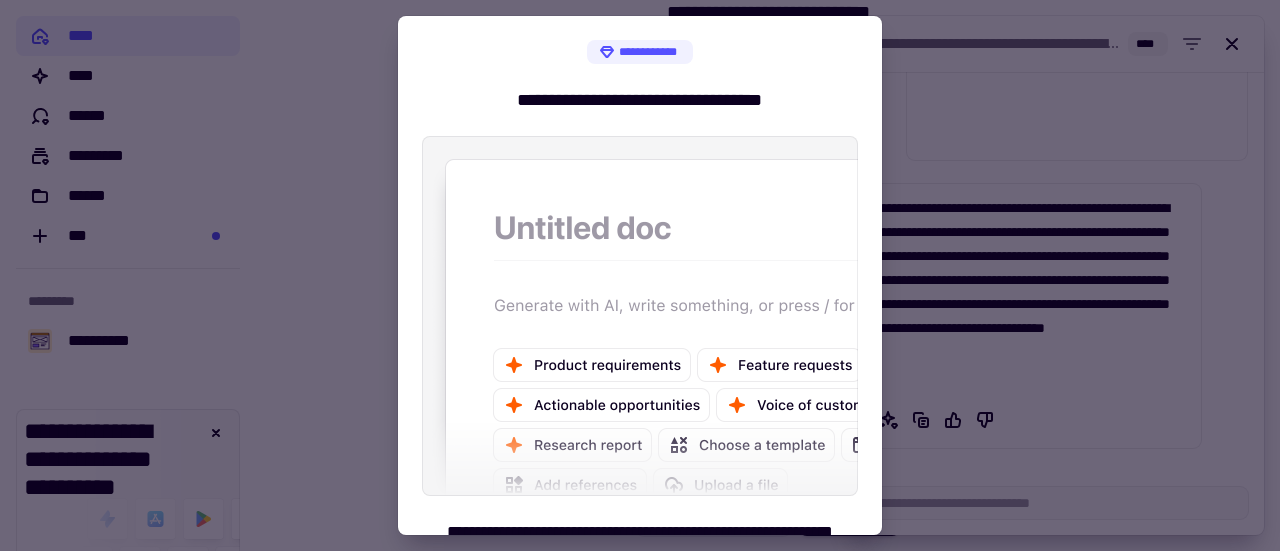 click at bounding box center (640, 275) 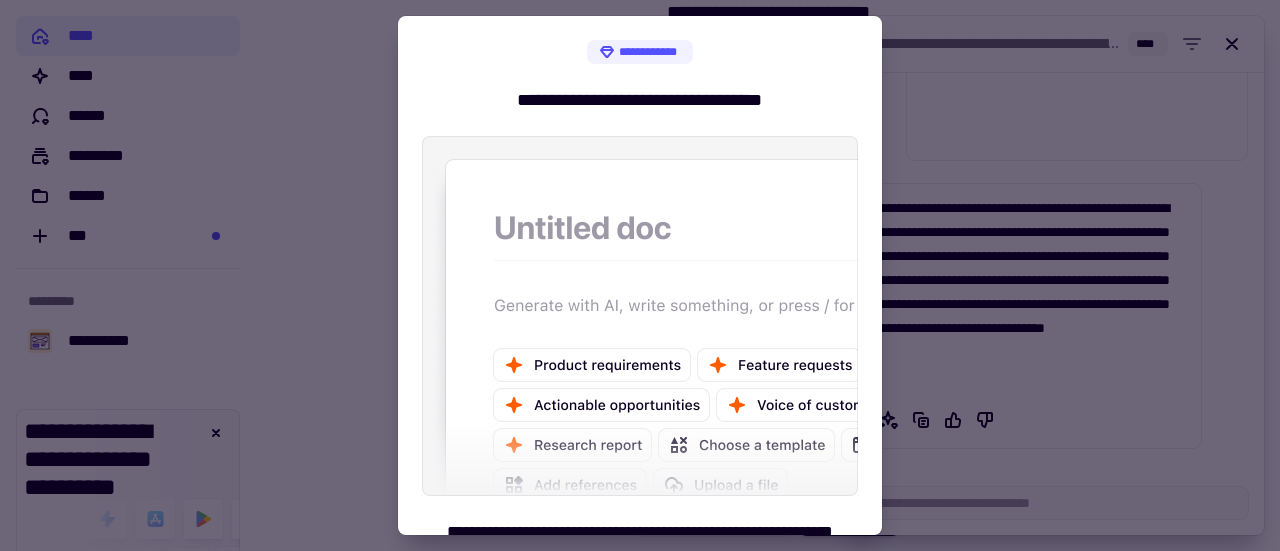type on "*" 